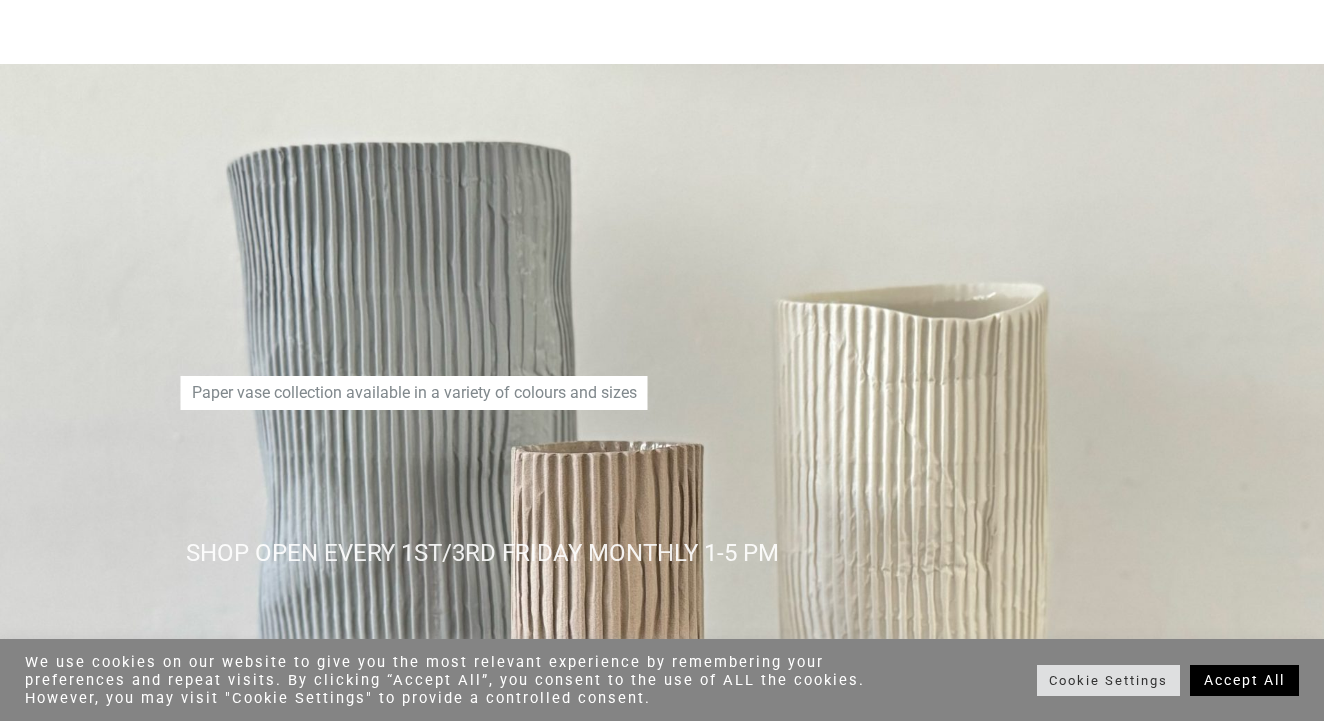 scroll, scrollTop: 216, scrollLeft: 0, axis: vertical 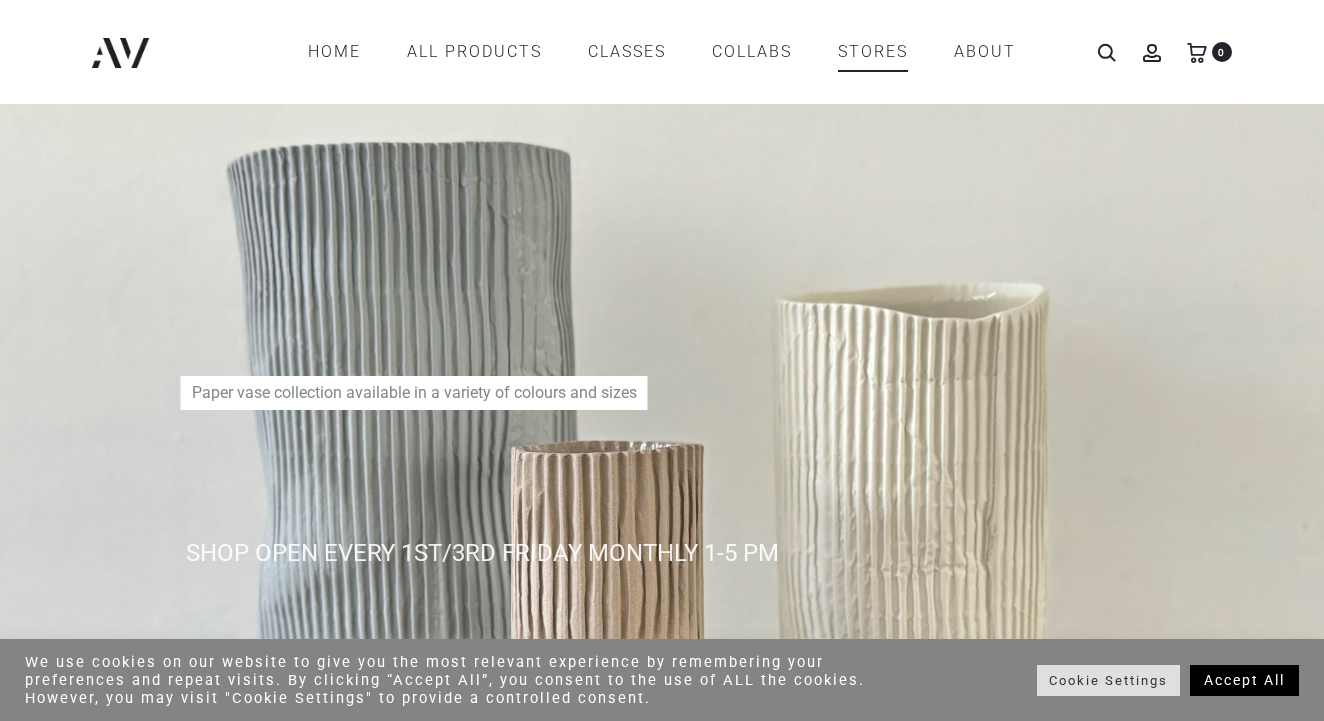 click on "STORES" at bounding box center [873, 52] 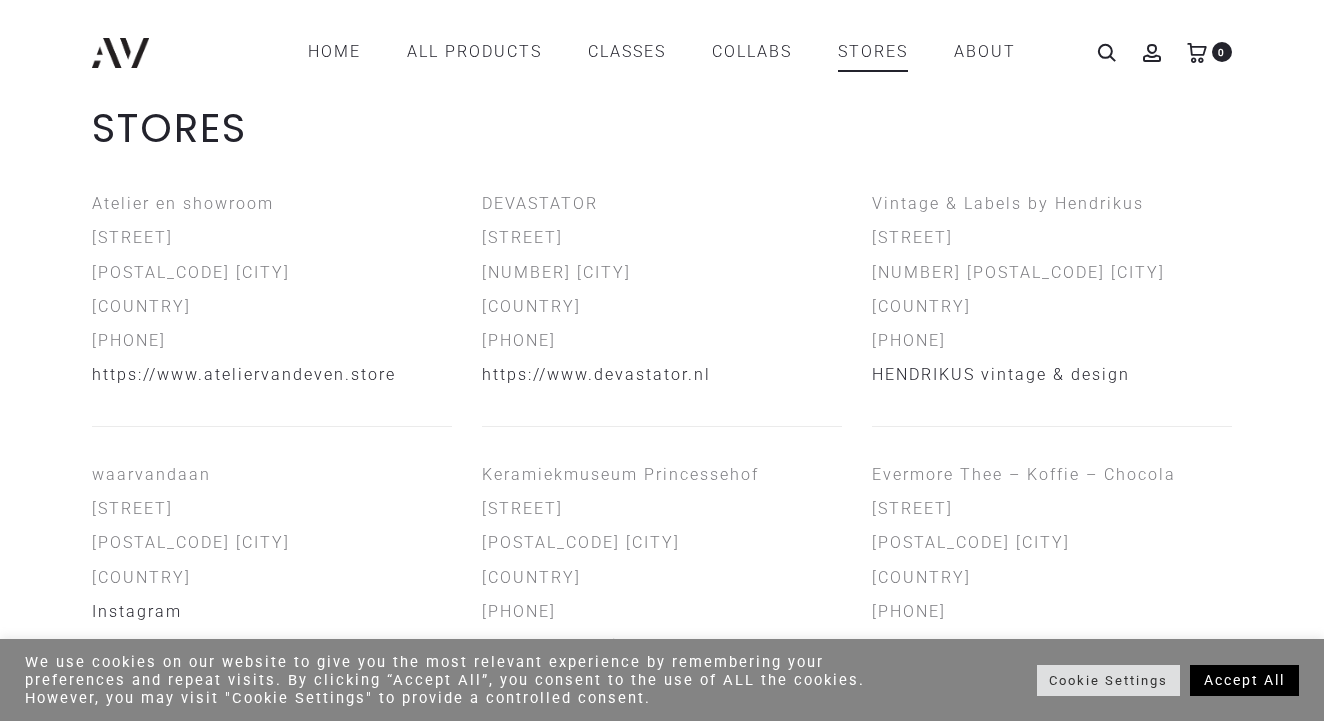 scroll, scrollTop: 0, scrollLeft: 0, axis: both 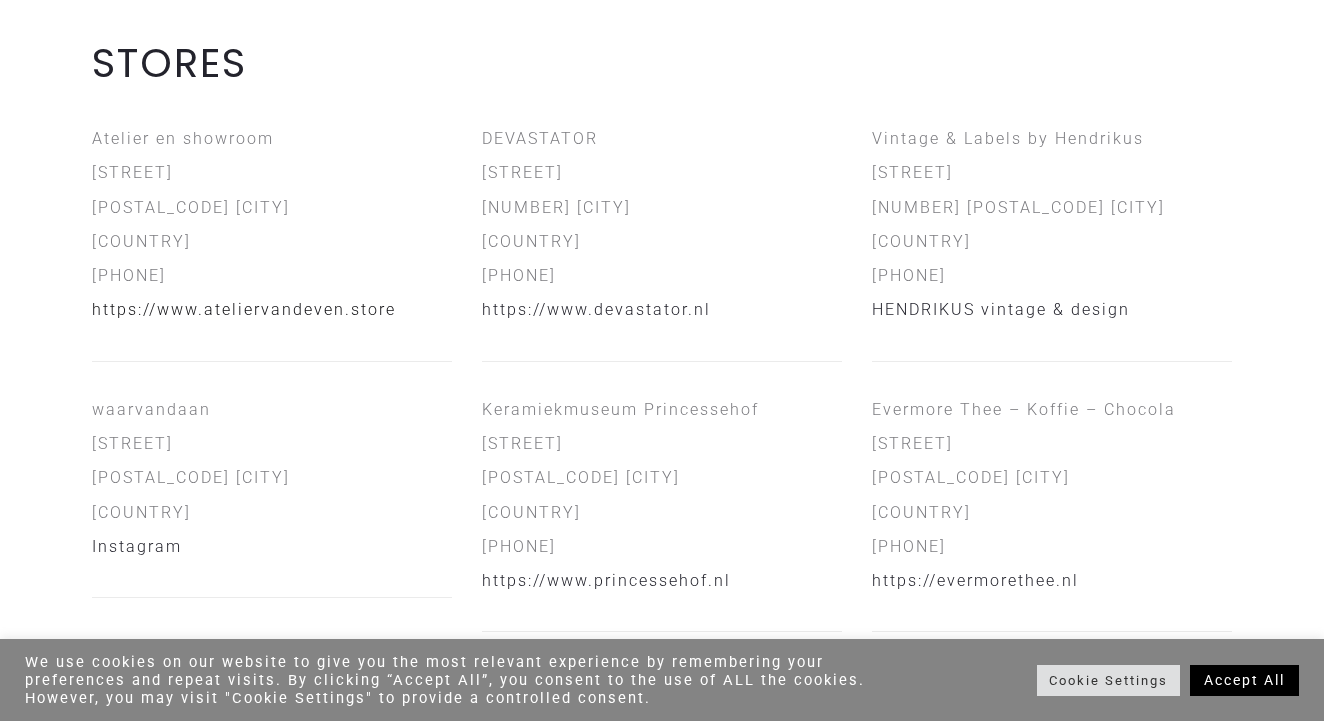 click on "https://www.ateliervandeven.store" at bounding box center [244, 309] 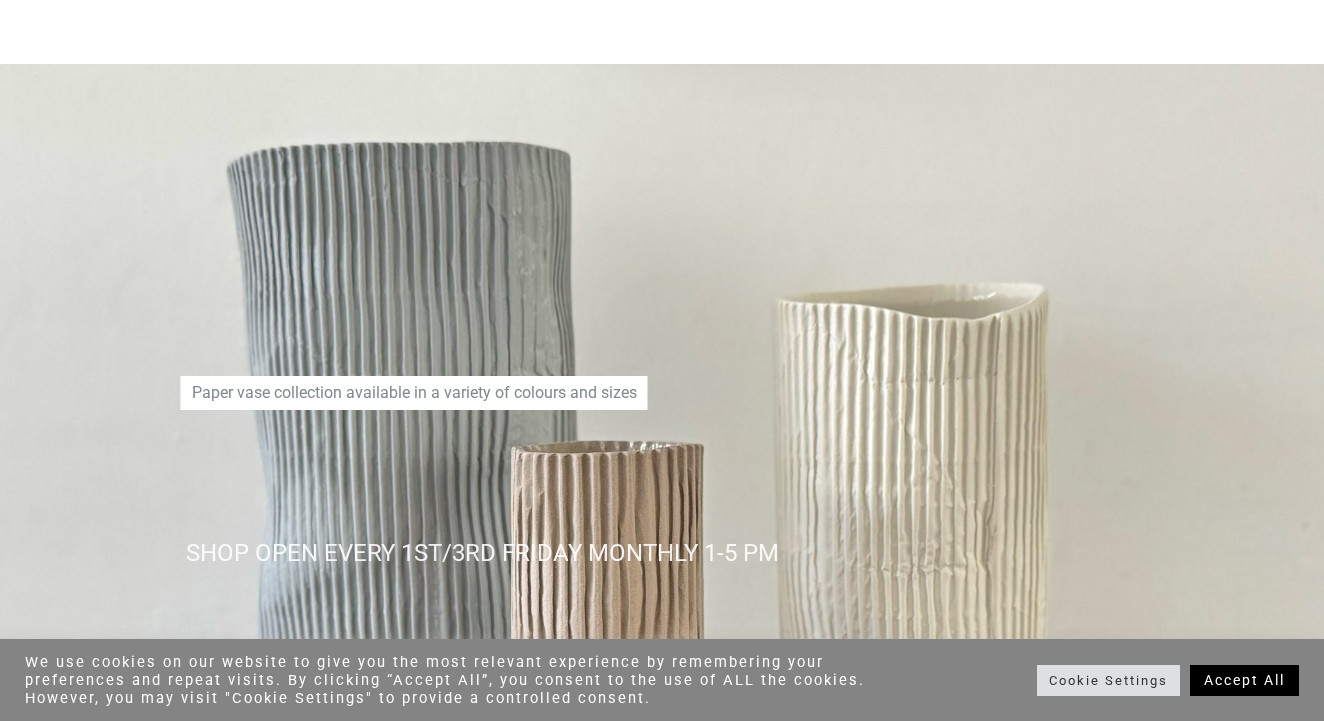 scroll, scrollTop: 88, scrollLeft: 0, axis: vertical 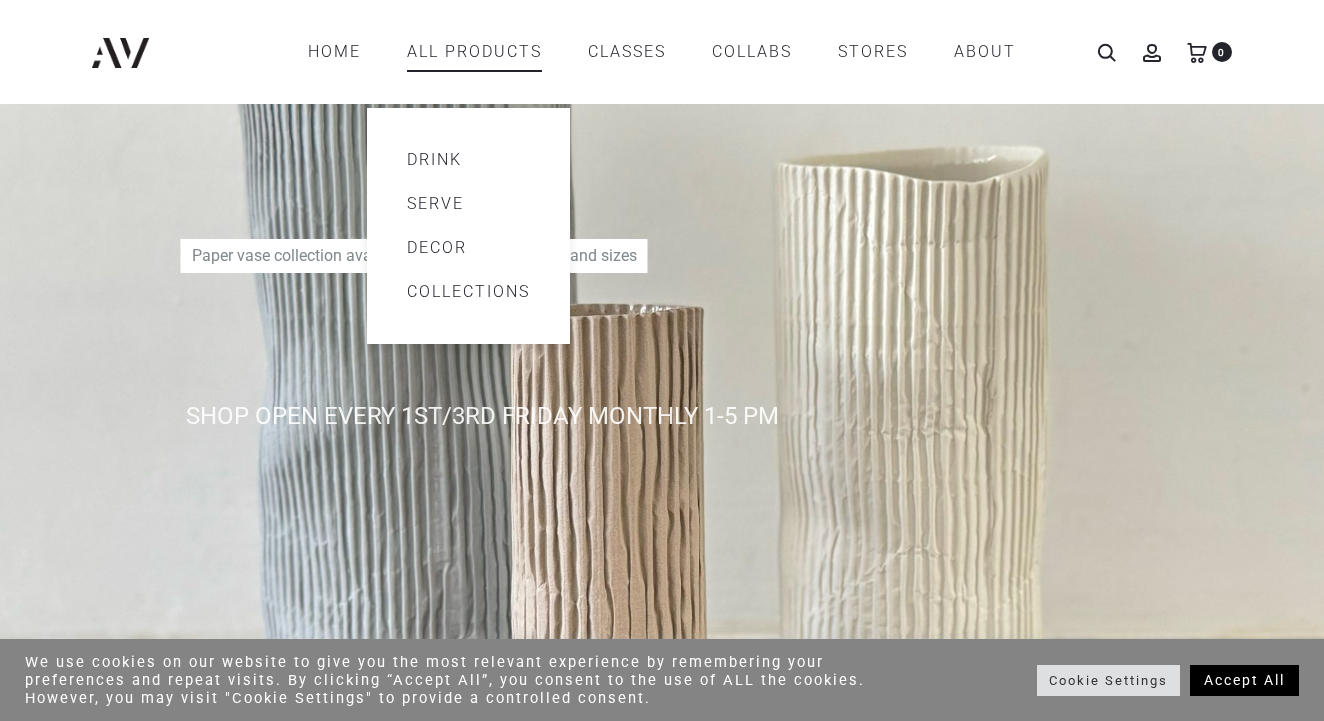click on "Drink" at bounding box center [468, 160] 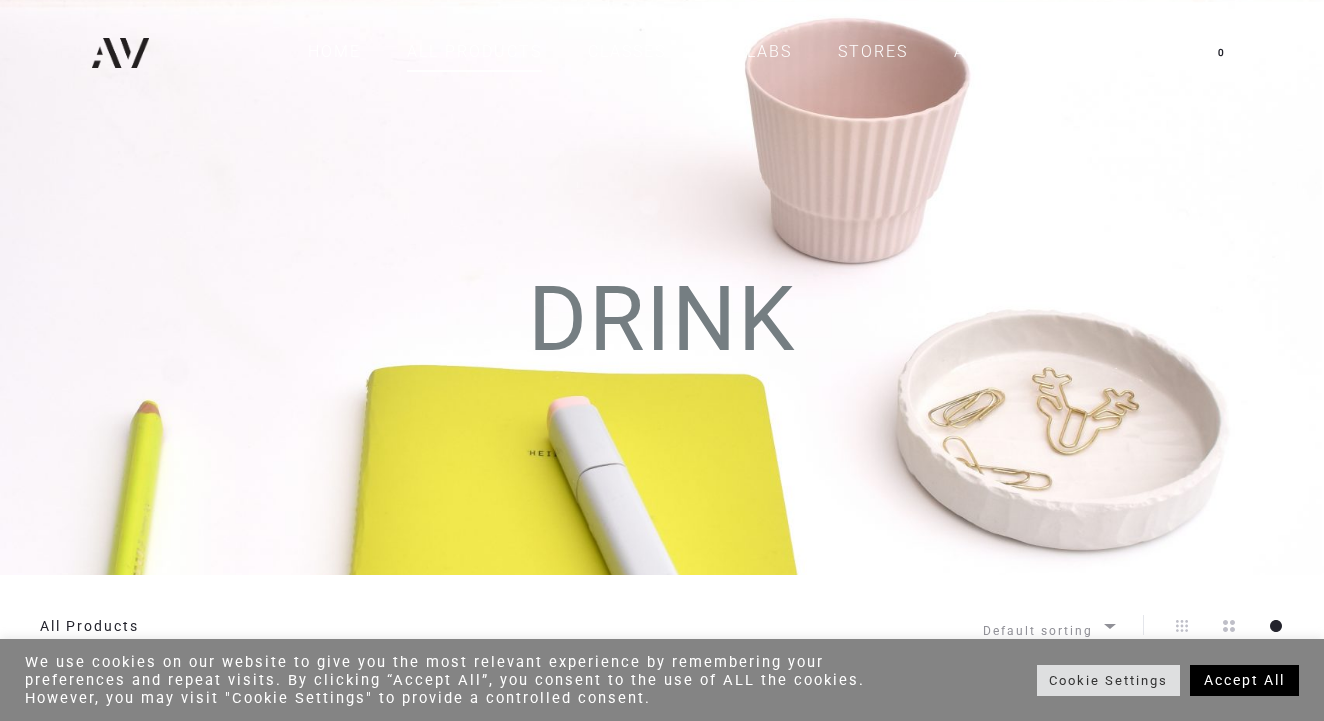 scroll, scrollTop: 0, scrollLeft: 0, axis: both 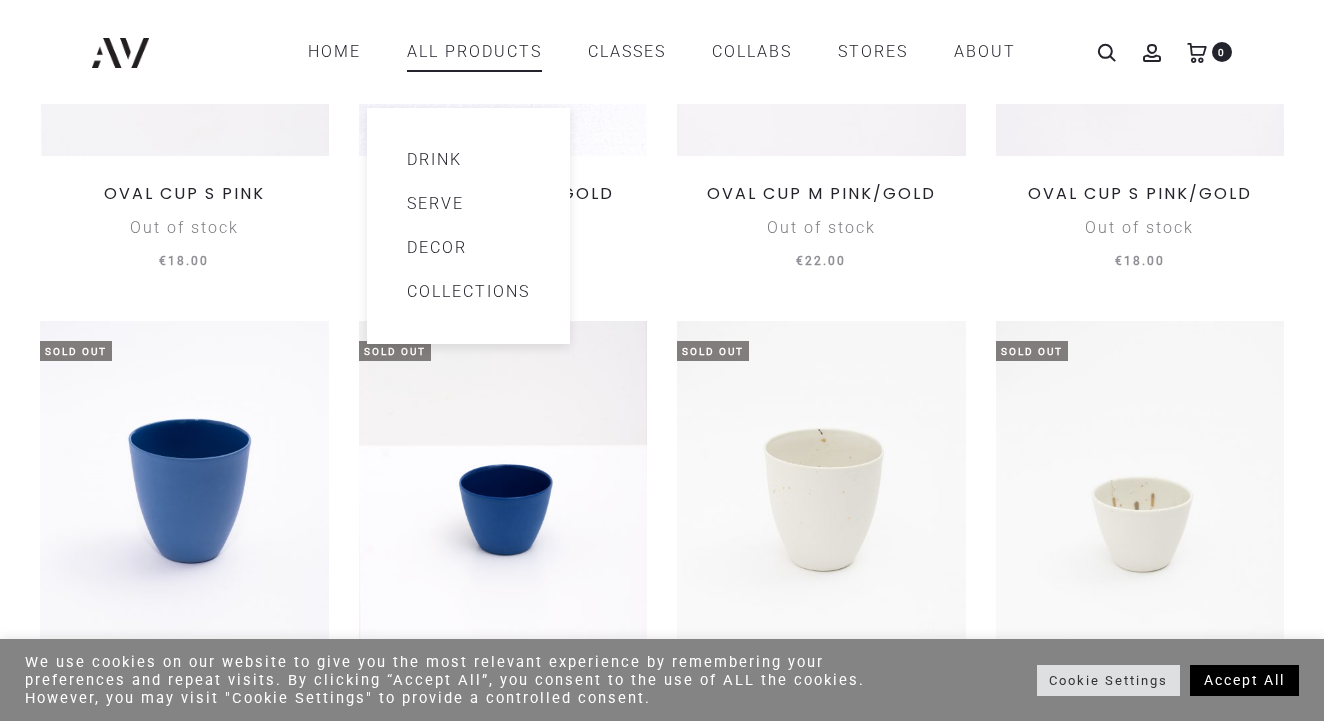 click on "Serve" at bounding box center [468, 204] 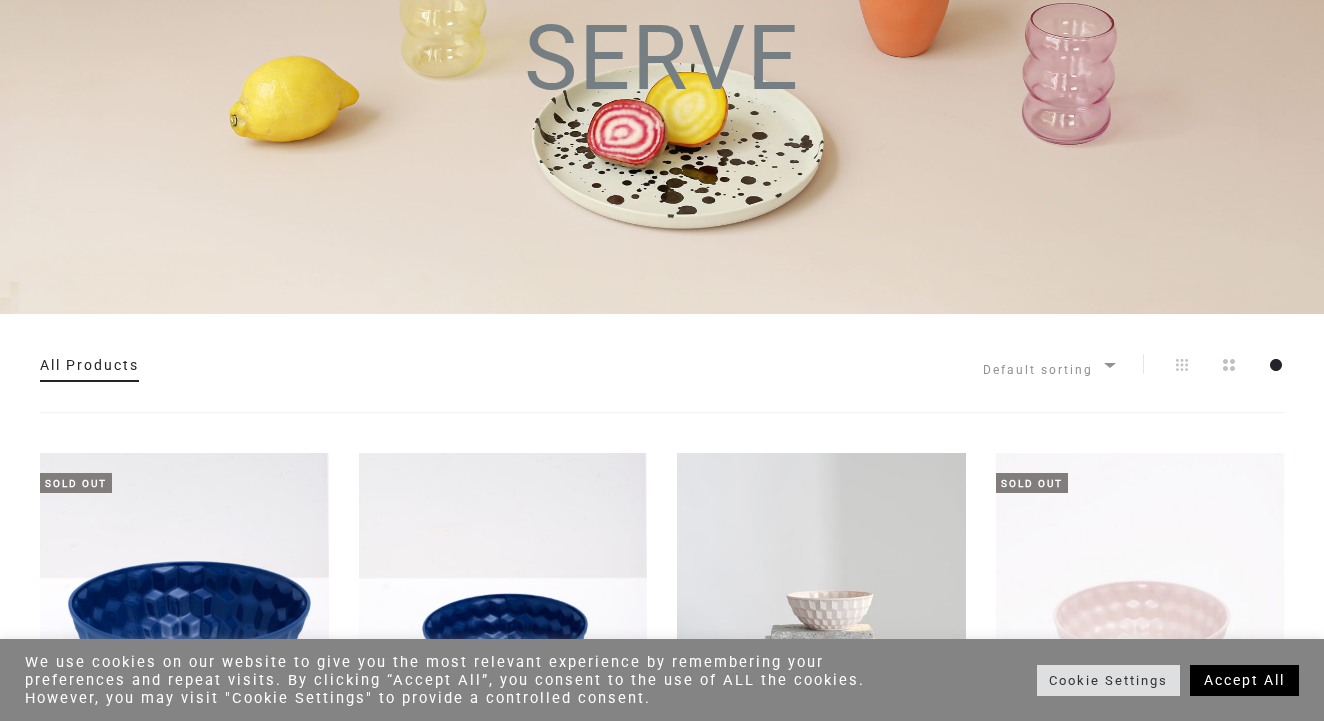 scroll, scrollTop: 405, scrollLeft: 0, axis: vertical 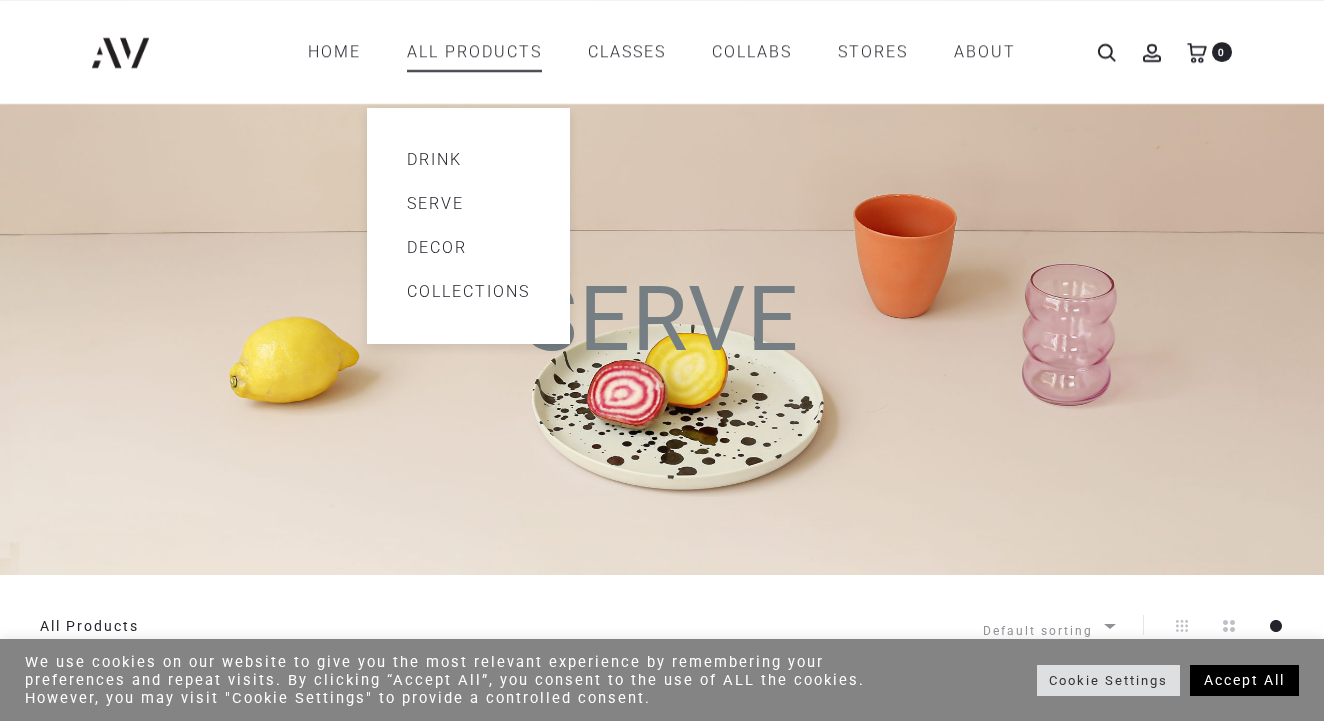 click on "Decor" at bounding box center (468, 248) 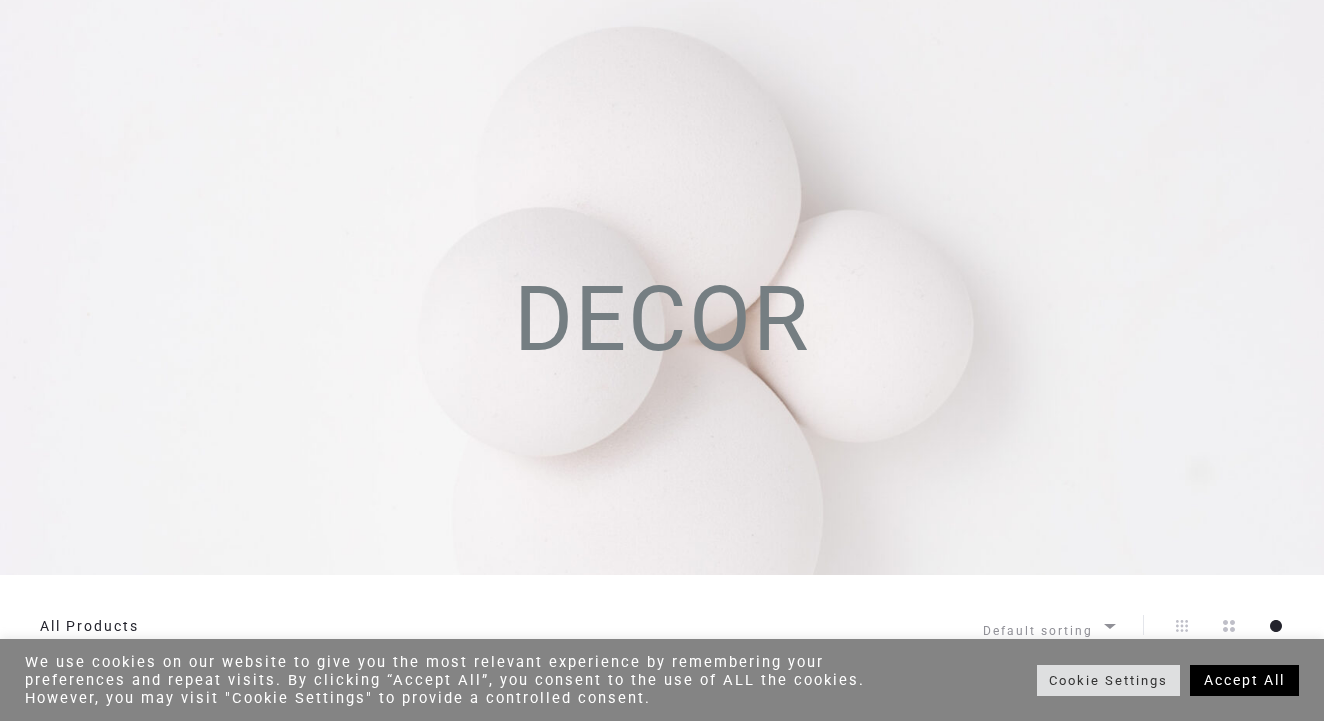 scroll, scrollTop: 648, scrollLeft: 0, axis: vertical 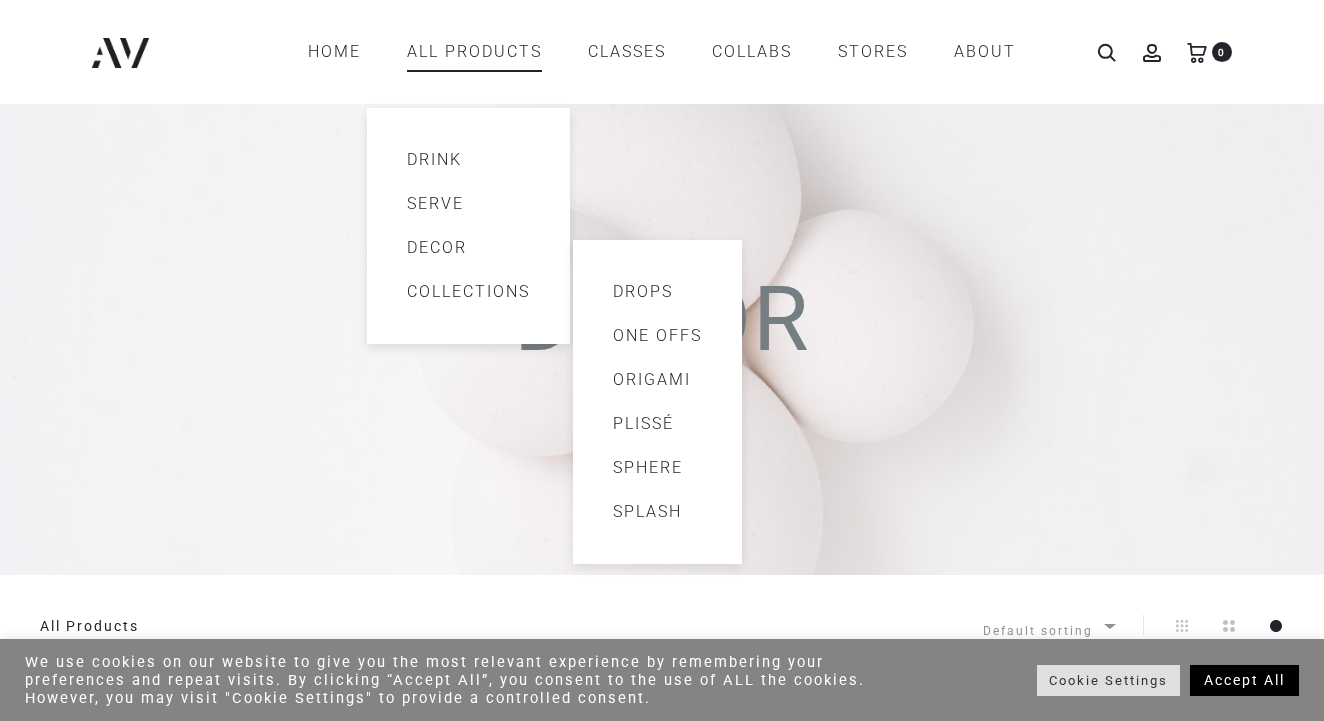 click on "Drops" at bounding box center (657, 292) 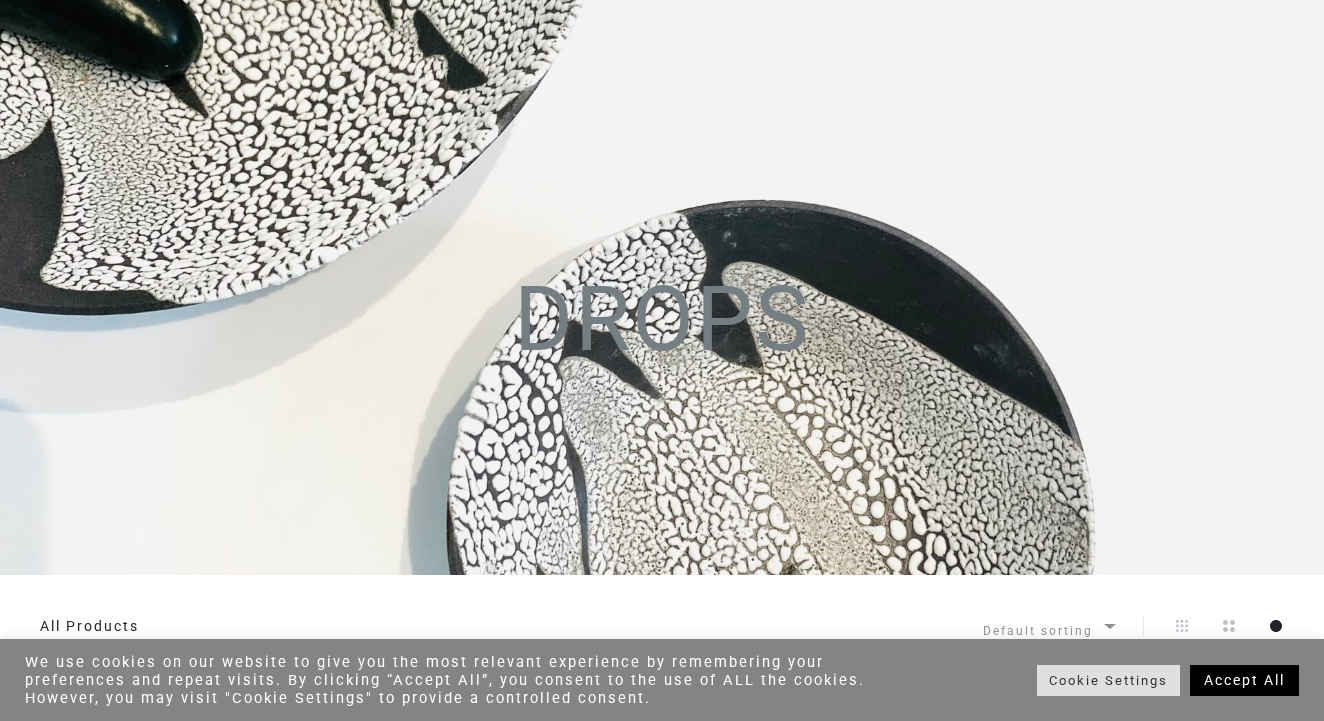 scroll, scrollTop: 301, scrollLeft: 0, axis: vertical 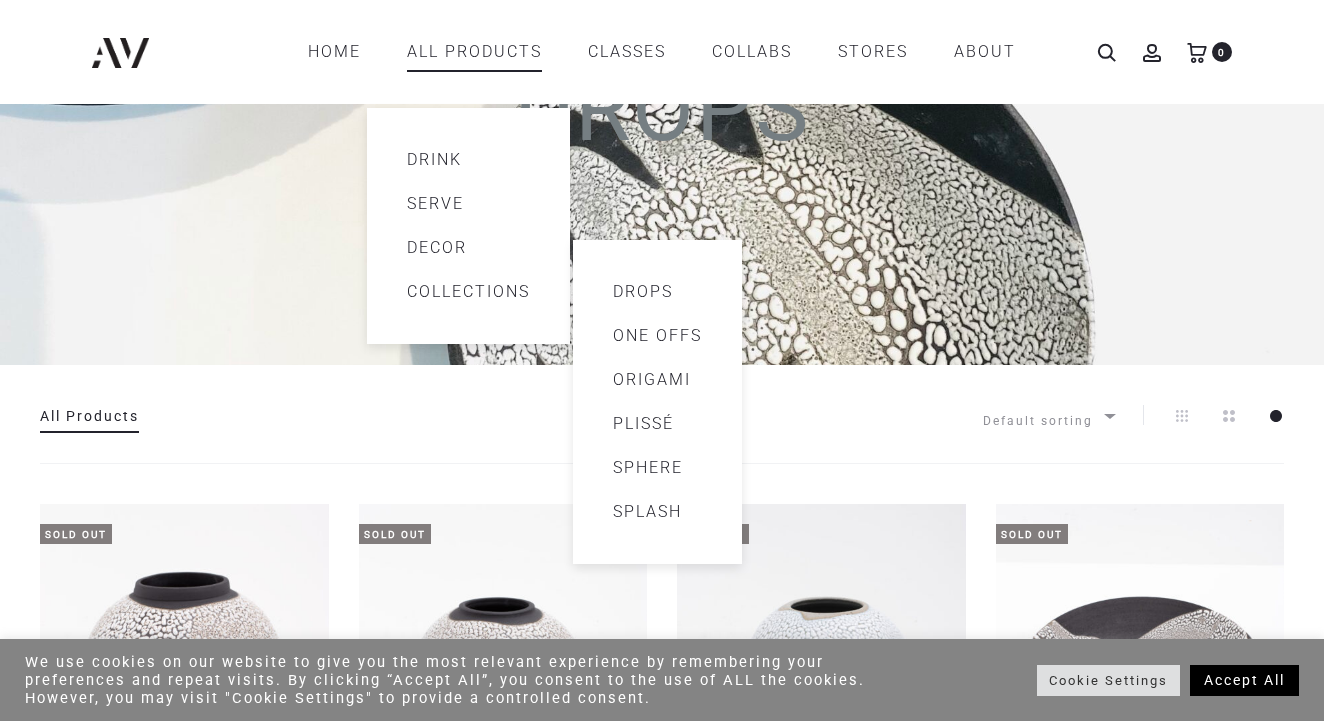 click on "One offs" at bounding box center (657, 336) 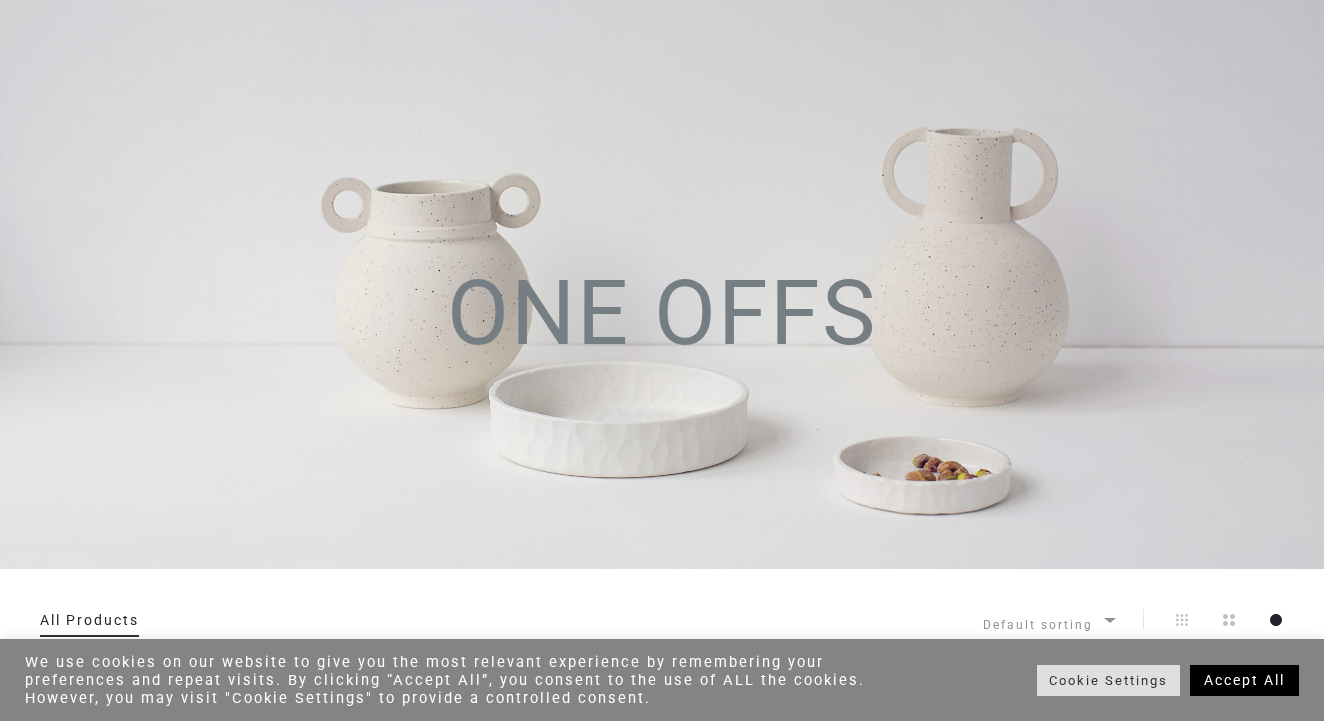 scroll, scrollTop: 6, scrollLeft: 1, axis: both 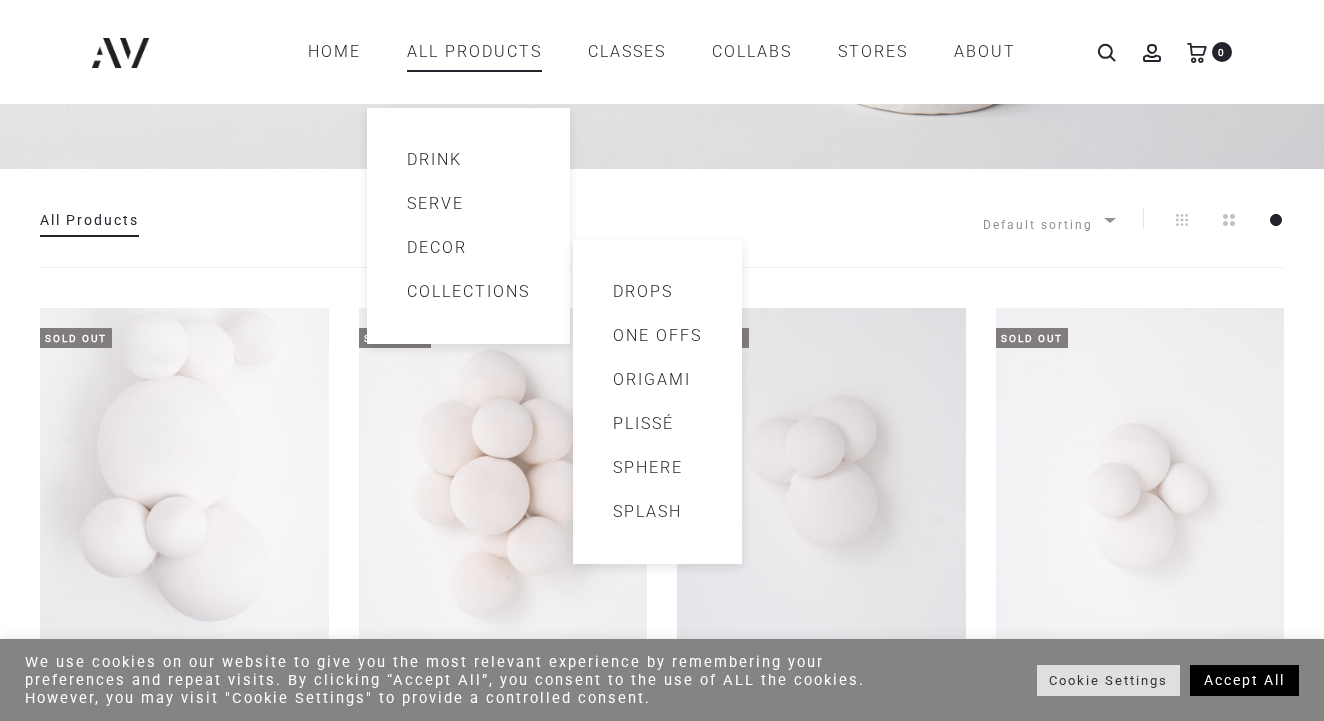 click on "Origami" at bounding box center (657, 380) 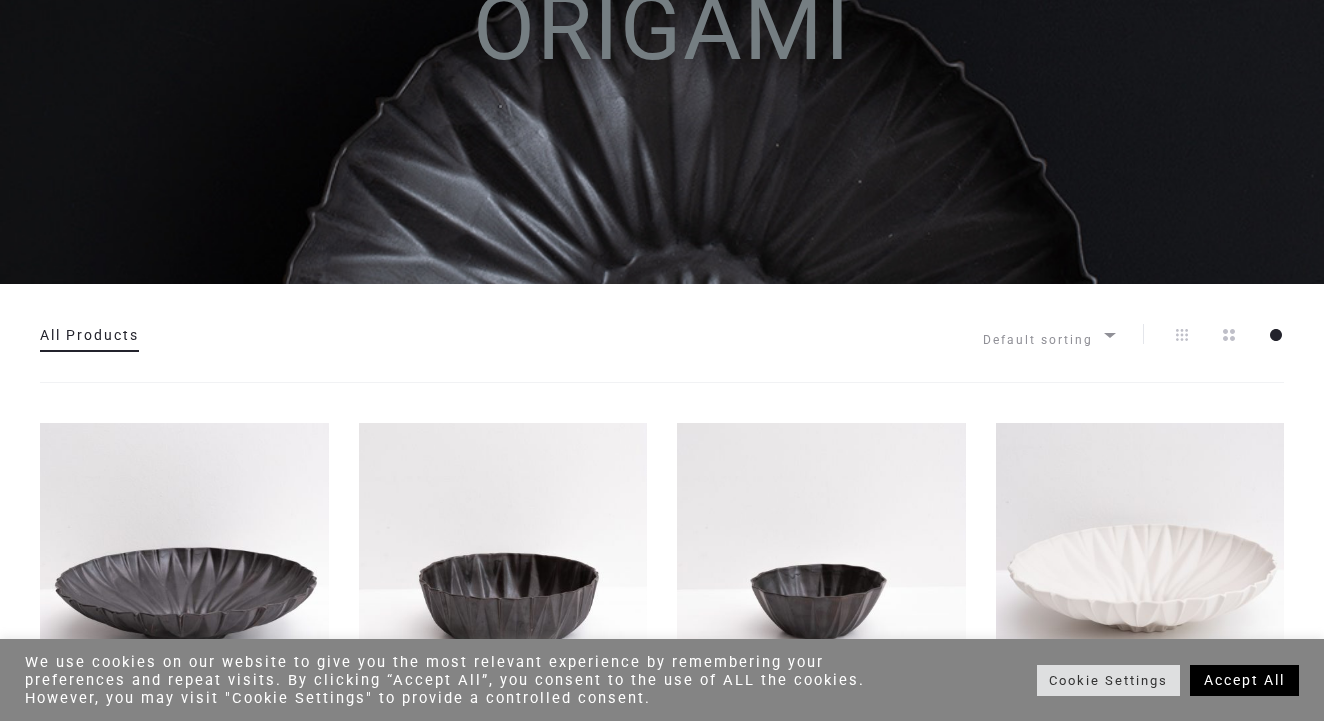 scroll, scrollTop: 409, scrollLeft: 0, axis: vertical 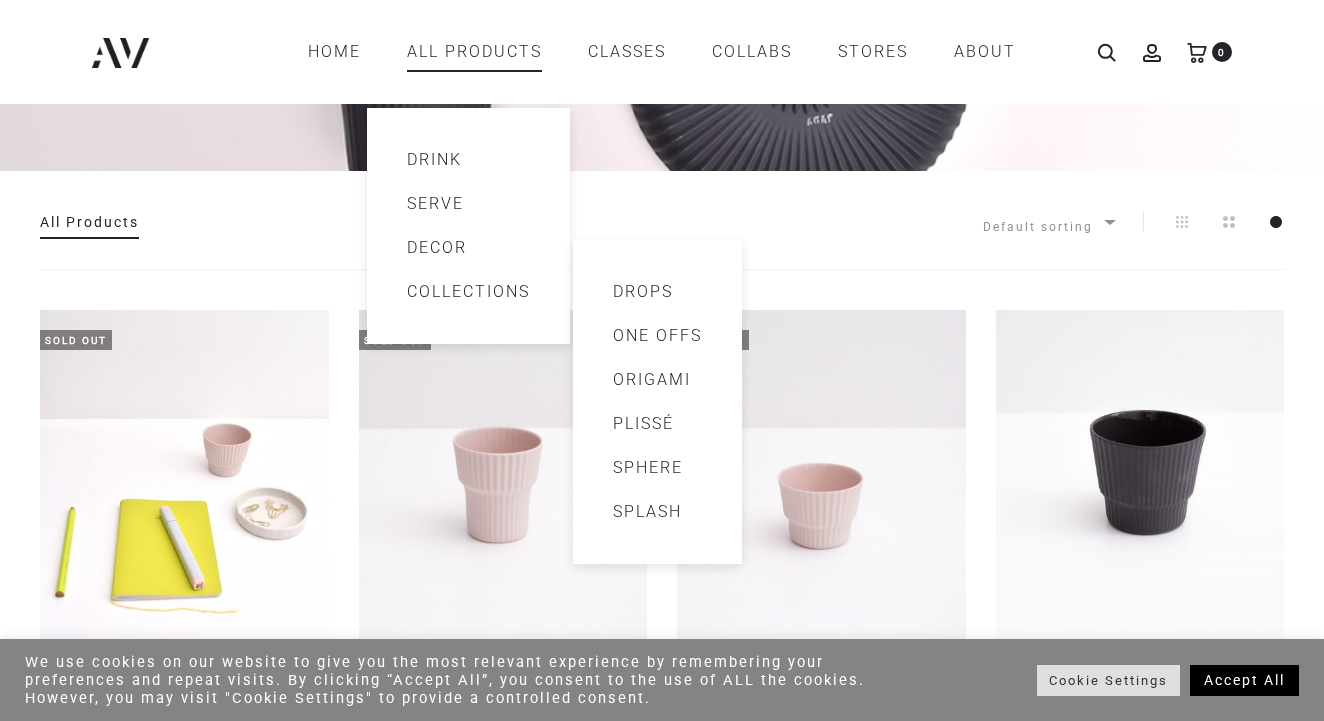 click on "Sphere" at bounding box center (657, 468) 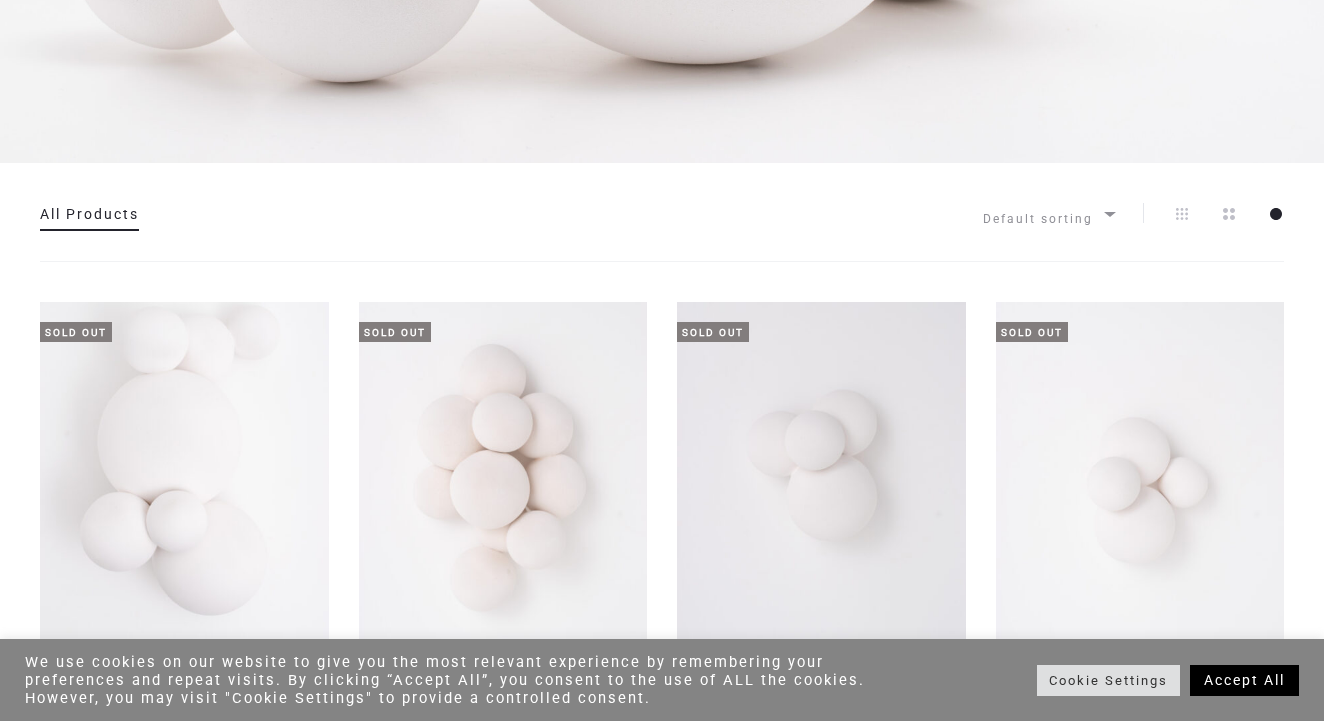 scroll, scrollTop: 488, scrollLeft: 0, axis: vertical 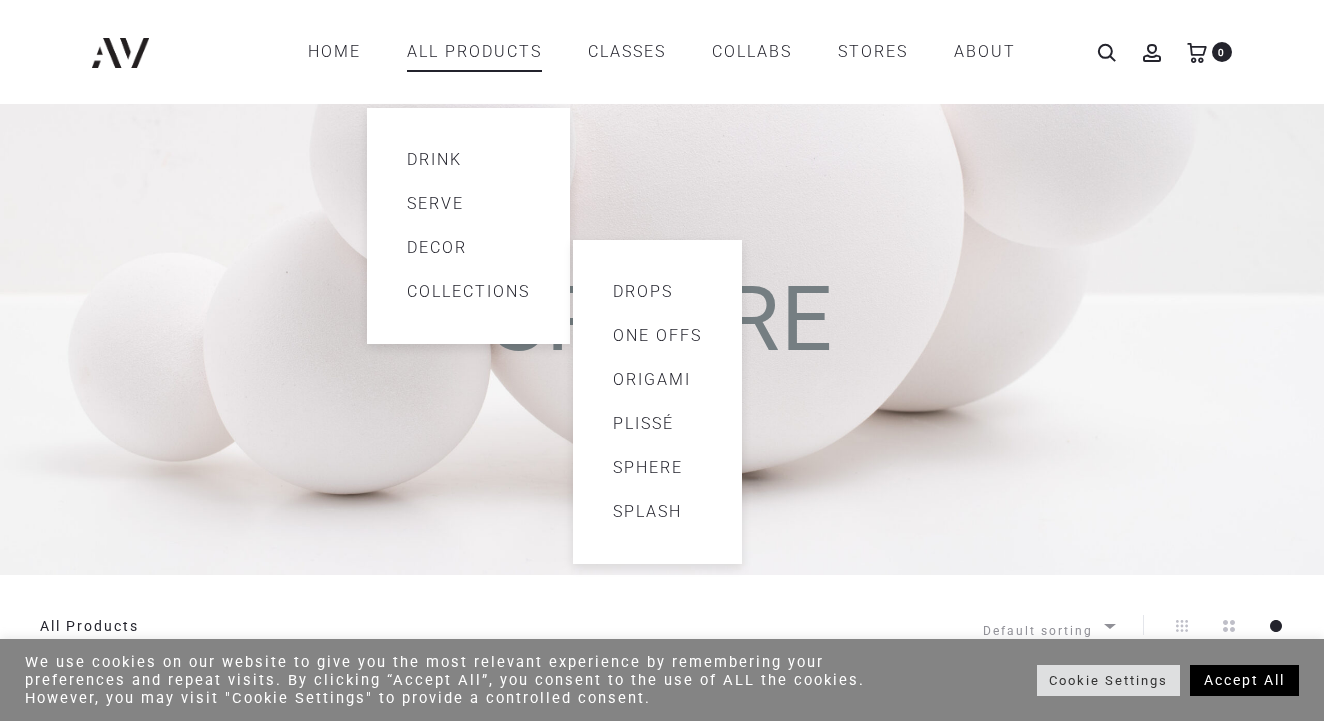 click on "Splash" at bounding box center [657, 512] 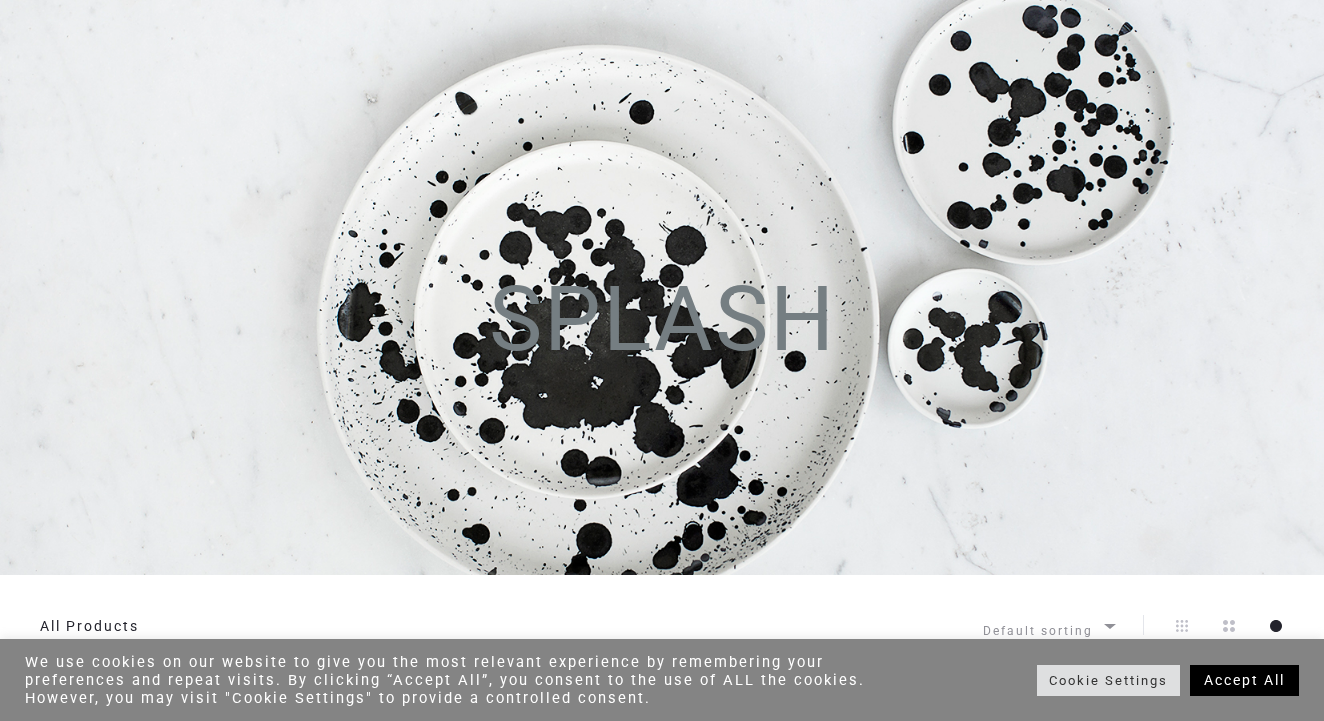 scroll, scrollTop: 578, scrollLeft: 0, axis: vertical 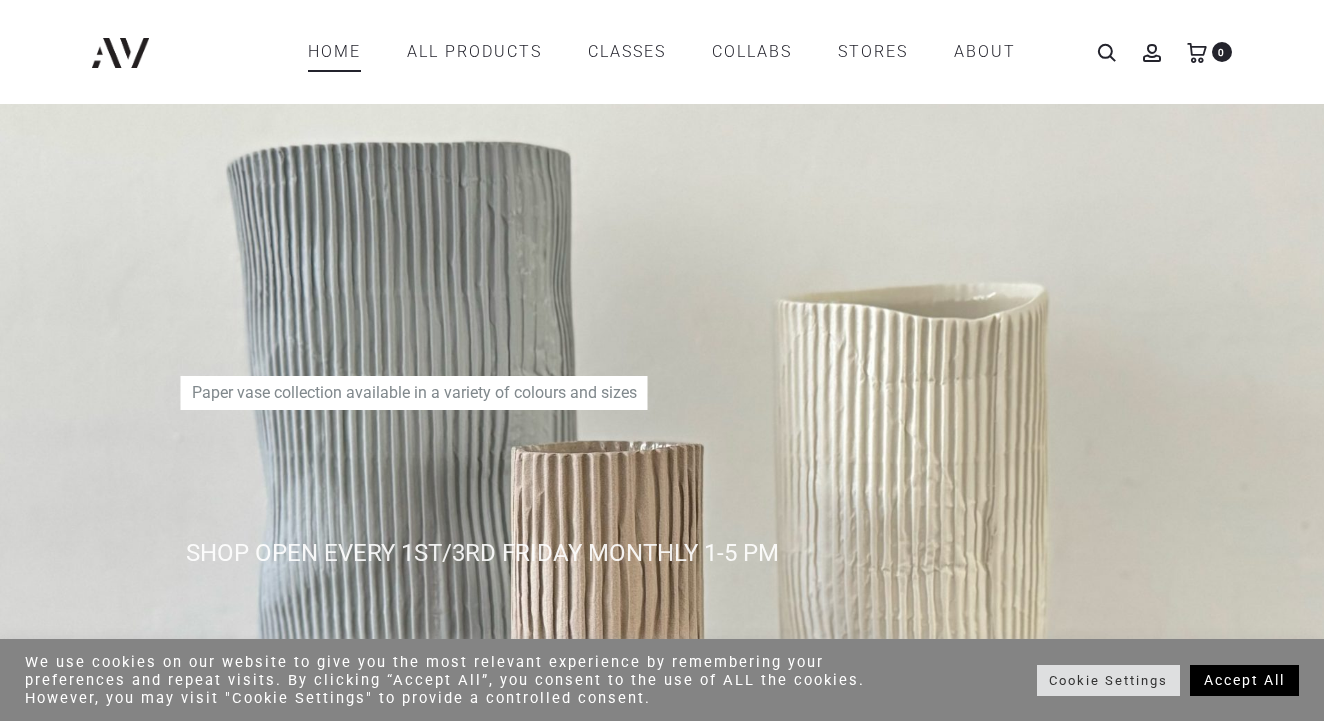 click on "Home" at bounding box center (334, 52) 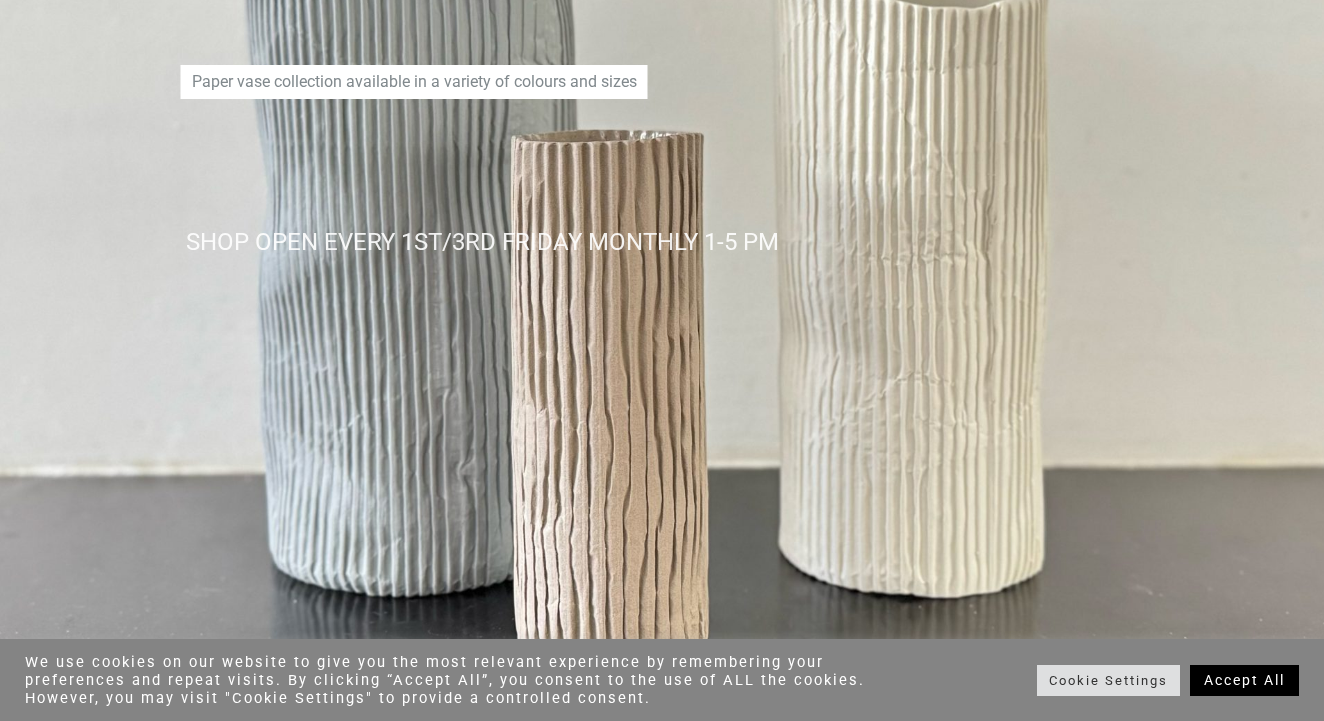 scroll, scrollTop: 0, scrollLeft: 0, axis: both 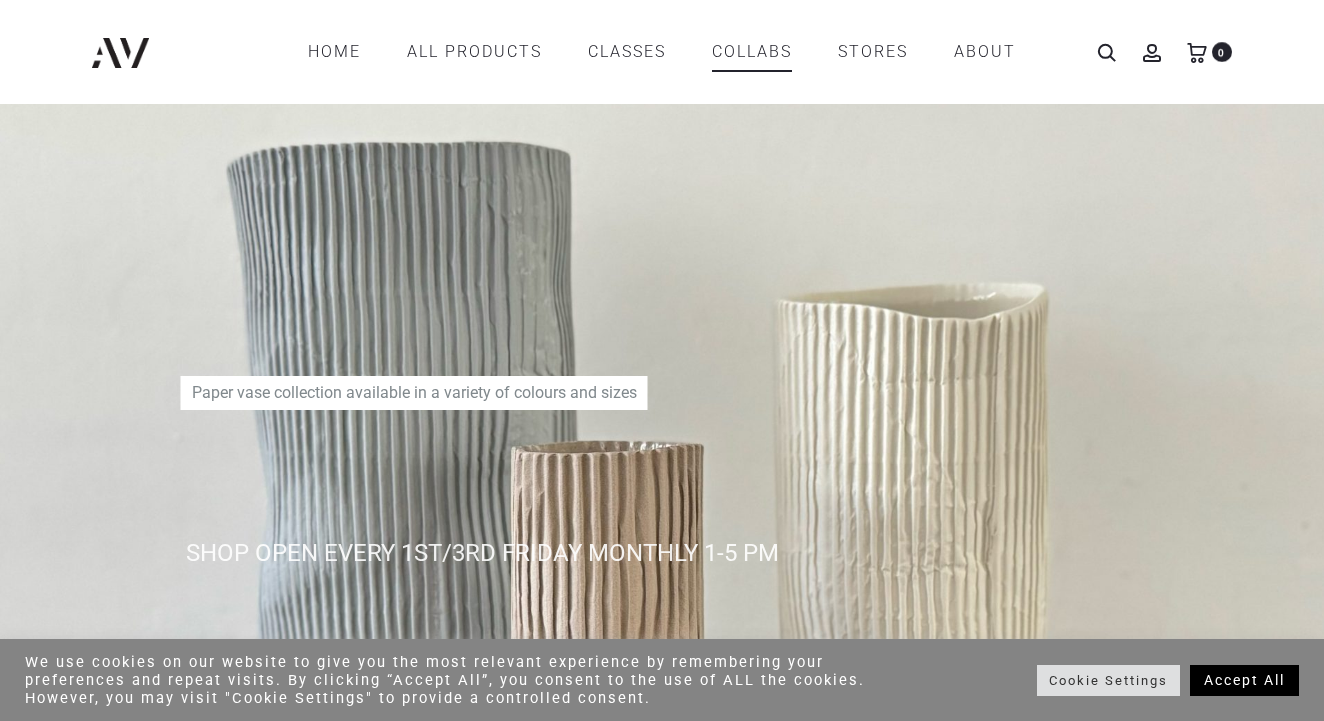 click on "COLLABS" at bounding box center (752, 52) 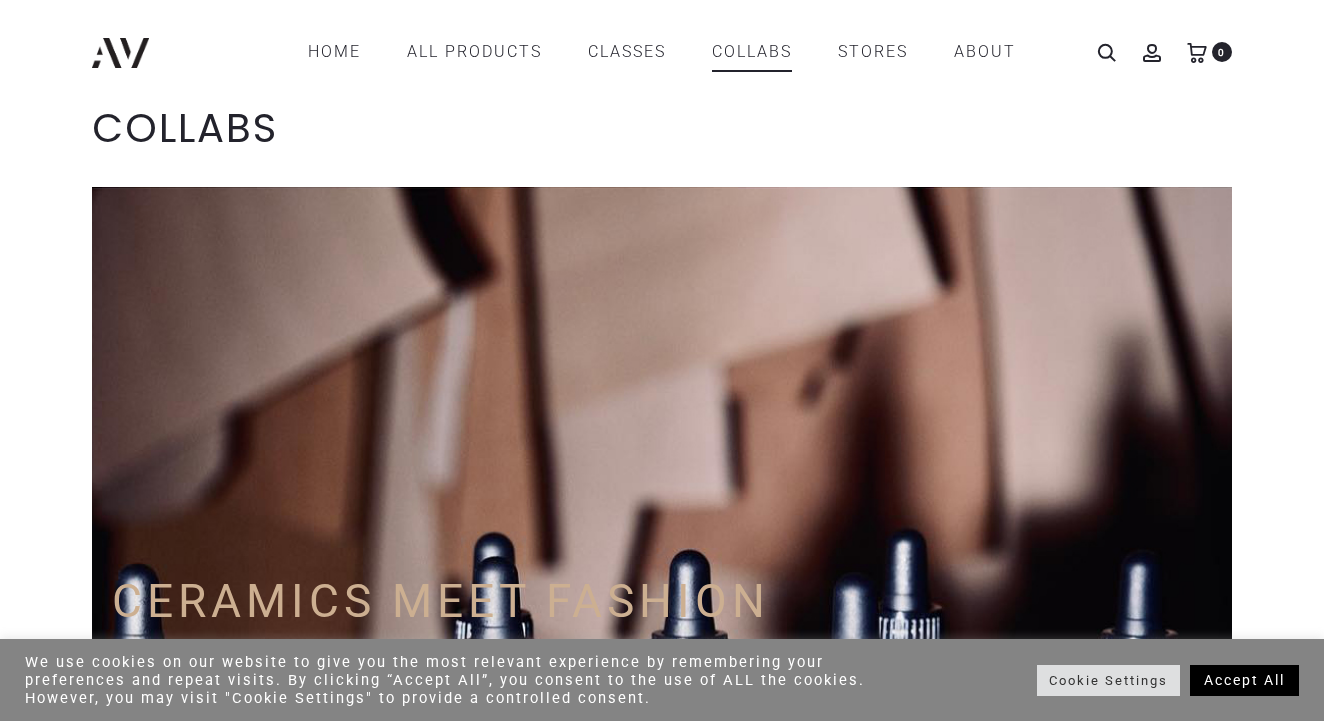scroll, scrollTop: 0, scrollLeft: 0, axis: both 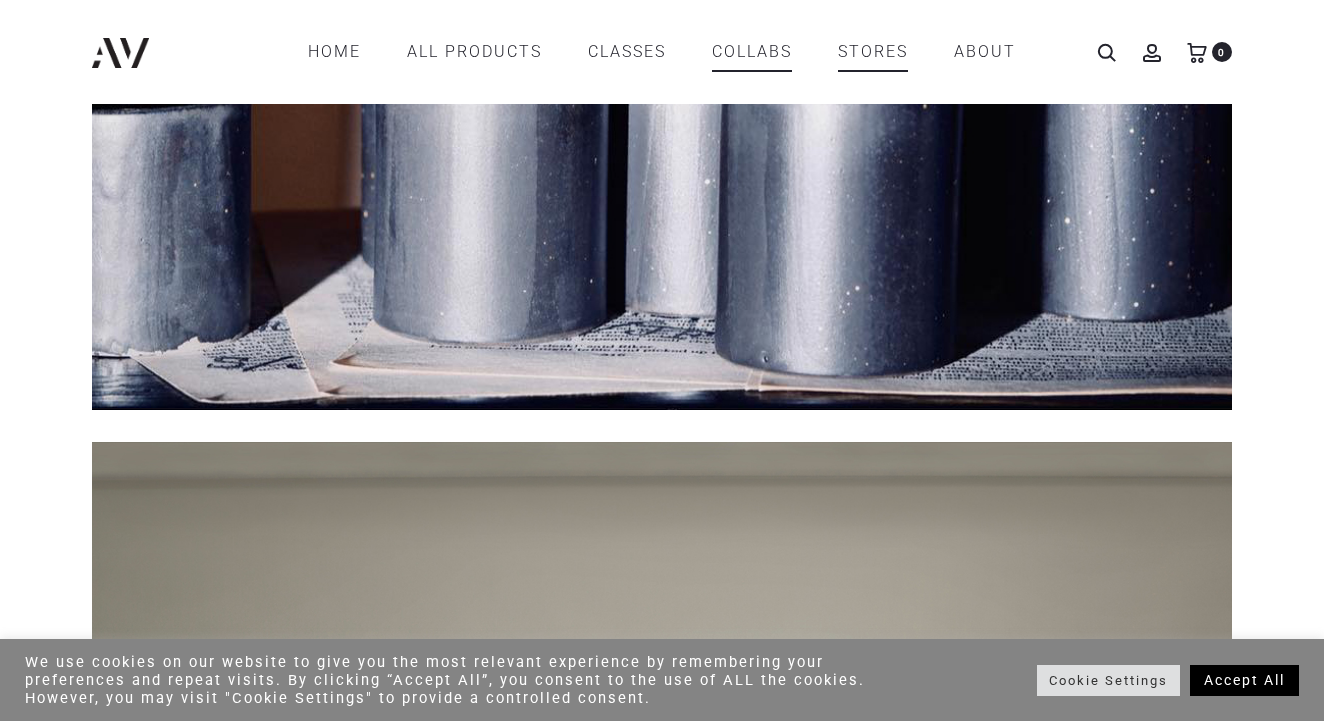 click on "STORES" at bounding box center [873, 52] 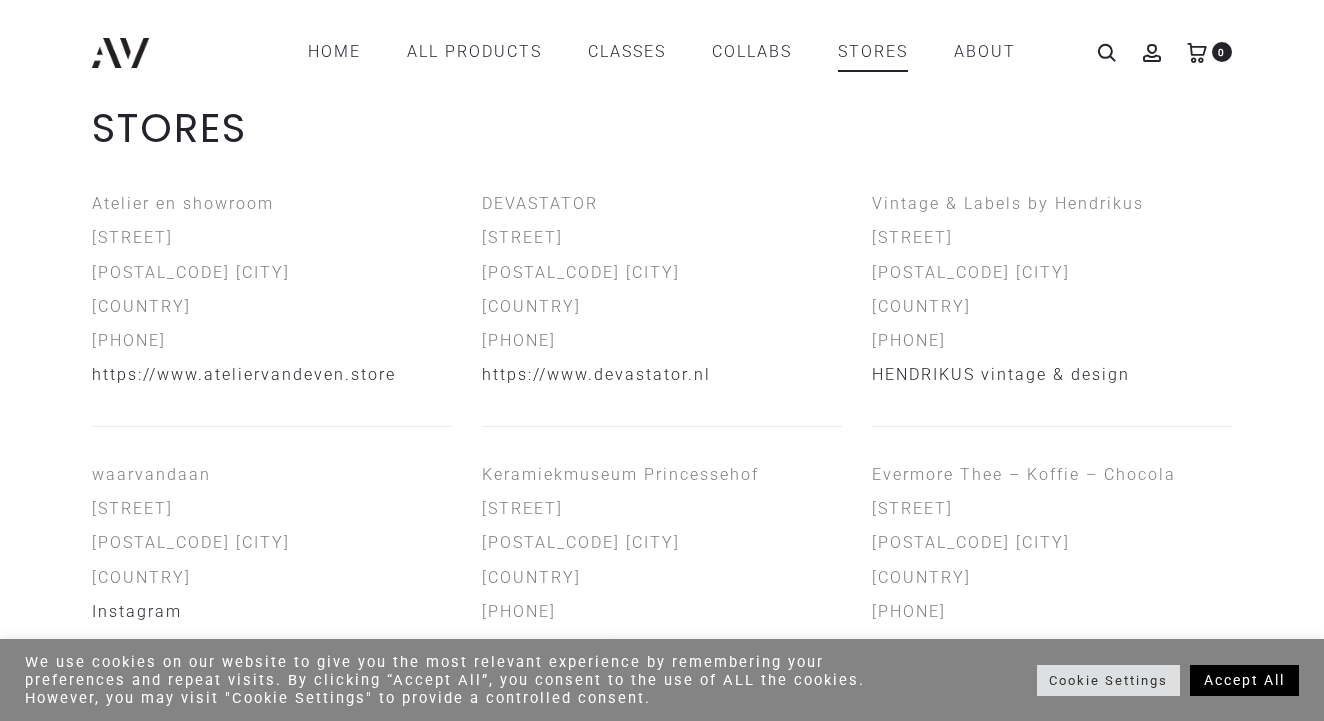 scroll, scrollTop: 0, scrollLeft: 0, axis: both 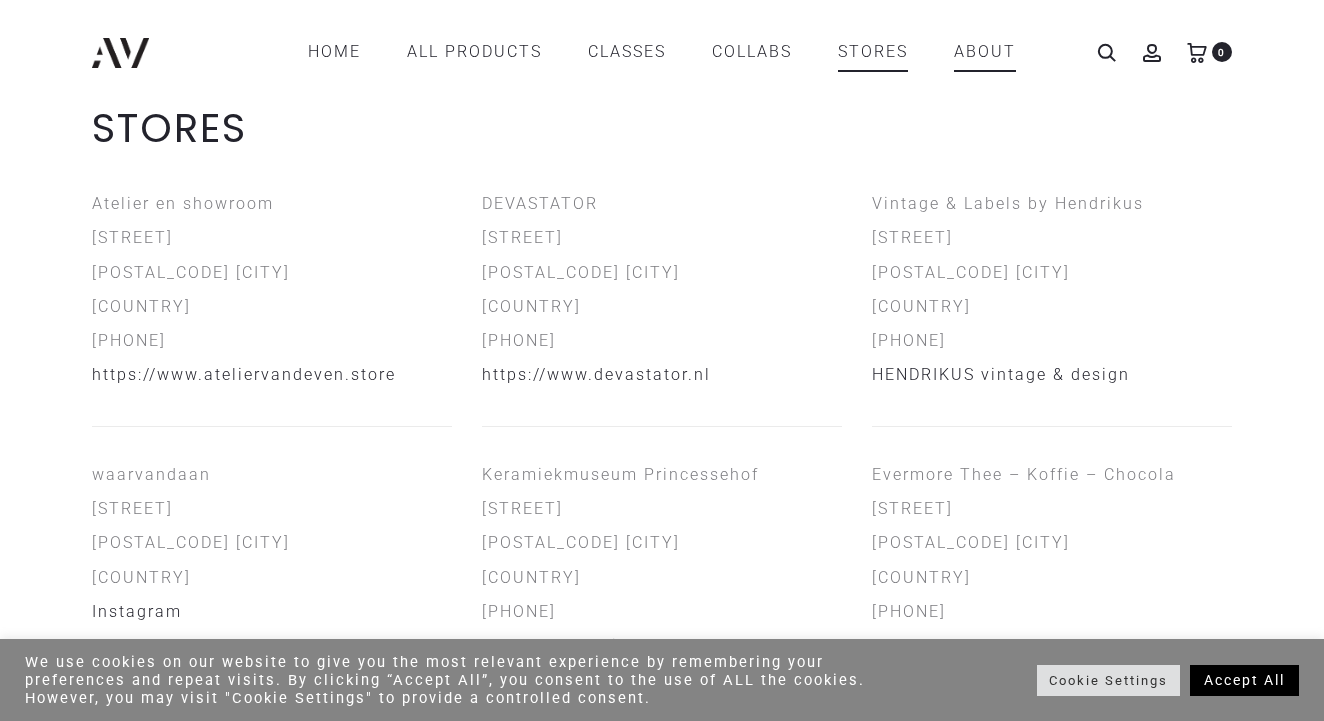click on "ABOUT" at bounding box center (985, 52) 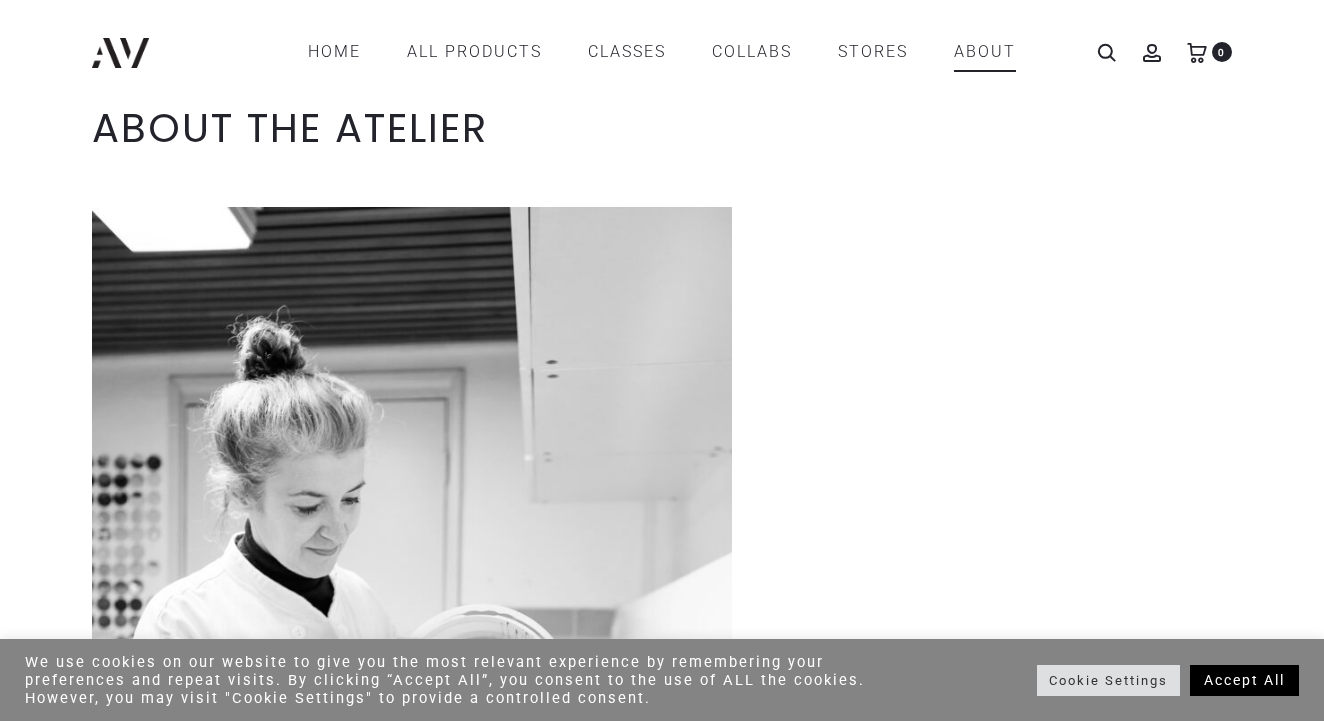 scroll, scrollTop: 0, scrollLeft: 0, axis: both 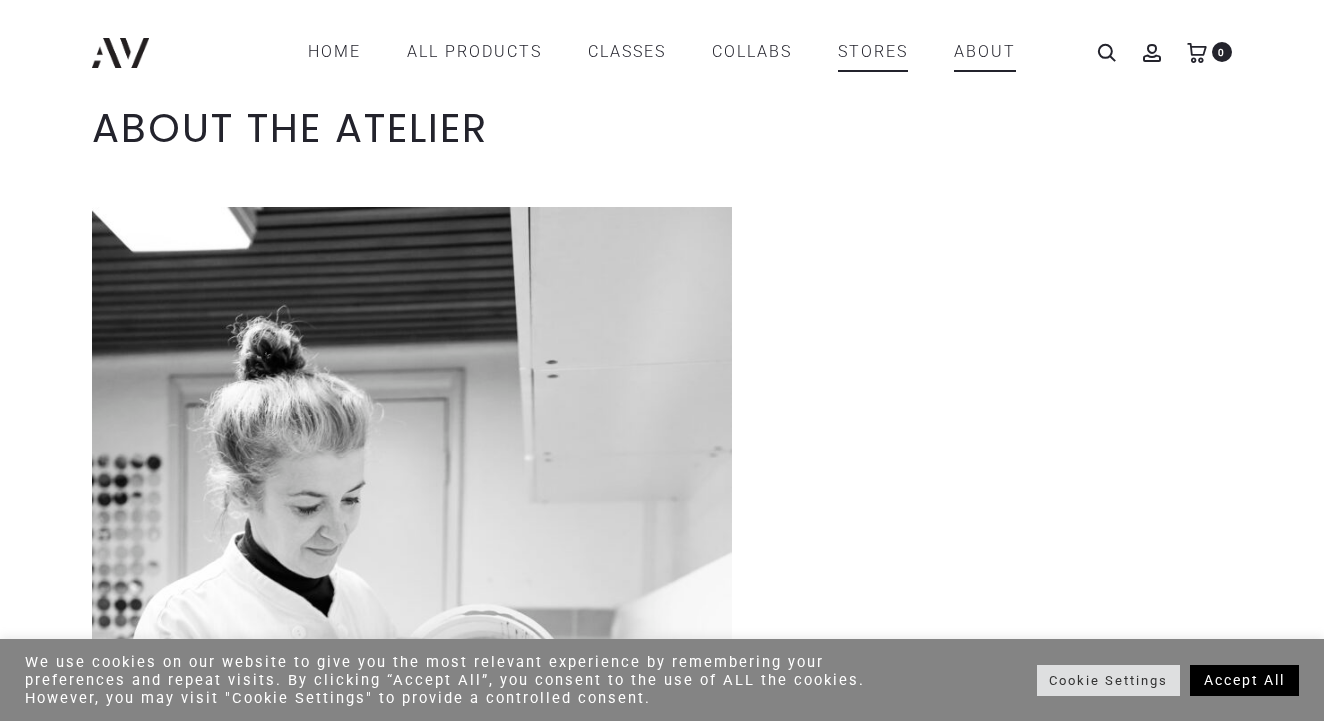 click on "STORES" at bounding box center (873, 52) 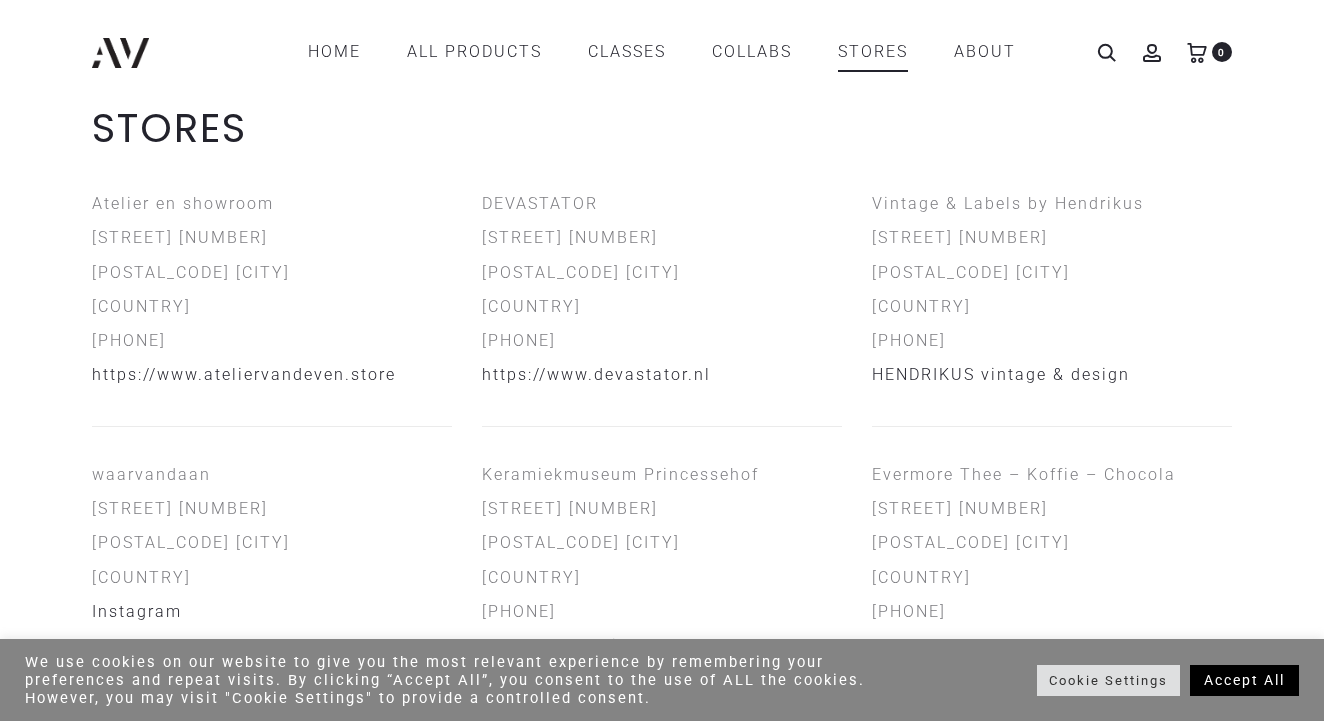 scroll, scrollTop: 0, scrollLeft: 0, axis: both 